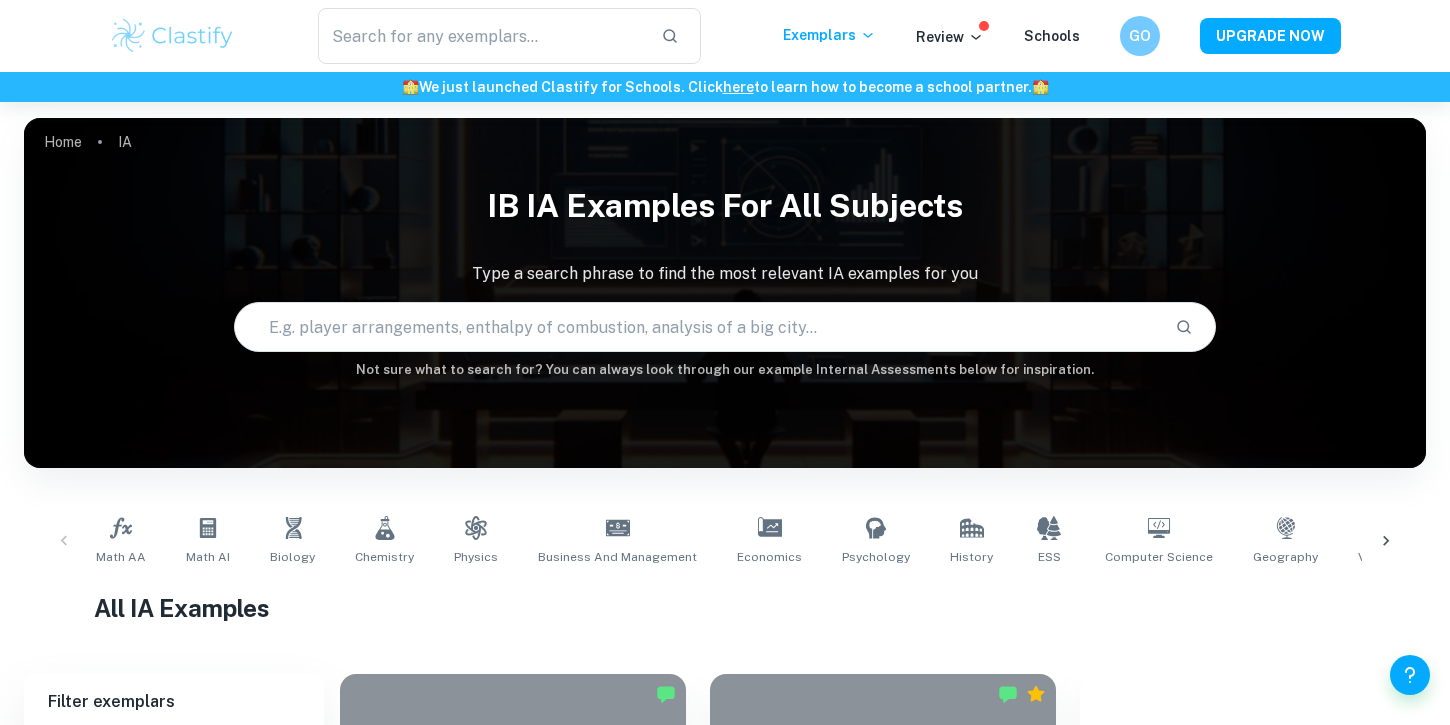 scroll, scrollTop: 0, scrollLeft: 0, axis: both 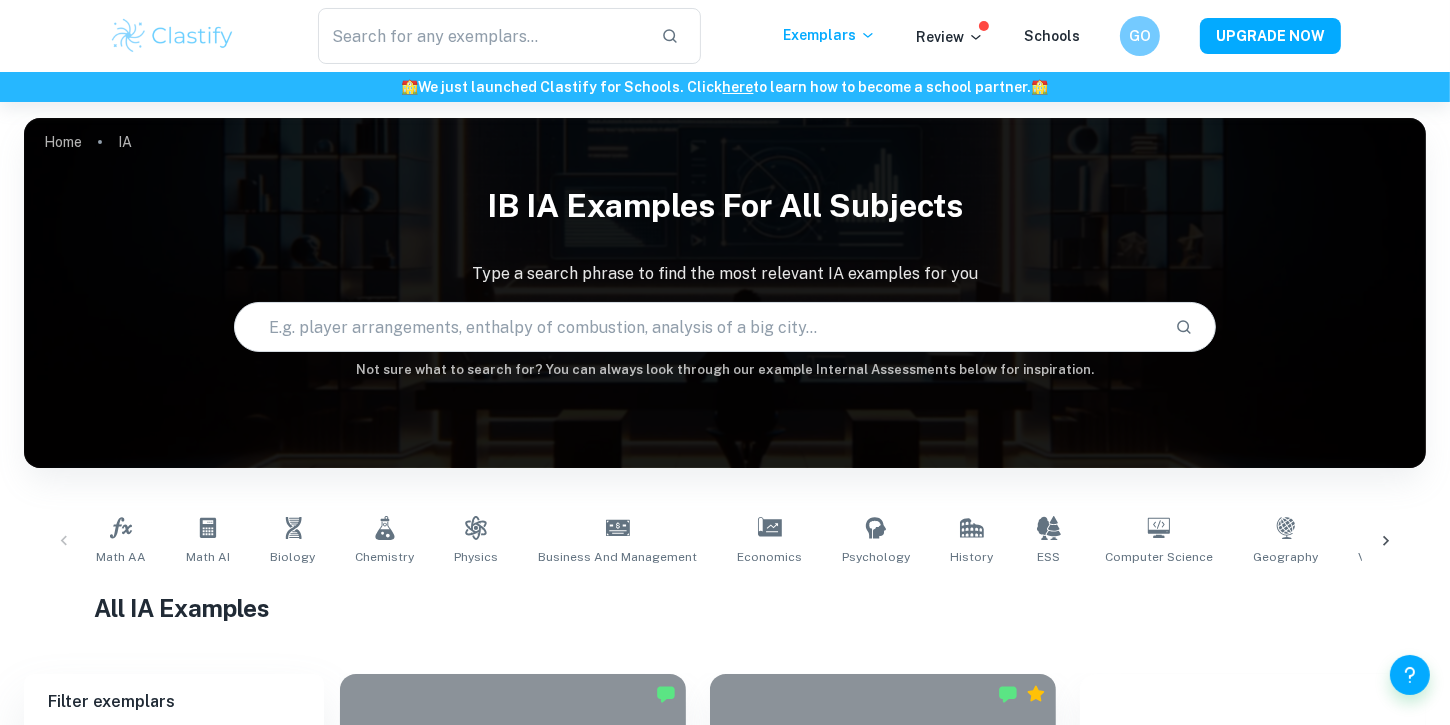 click at bounding box center (696, 327) 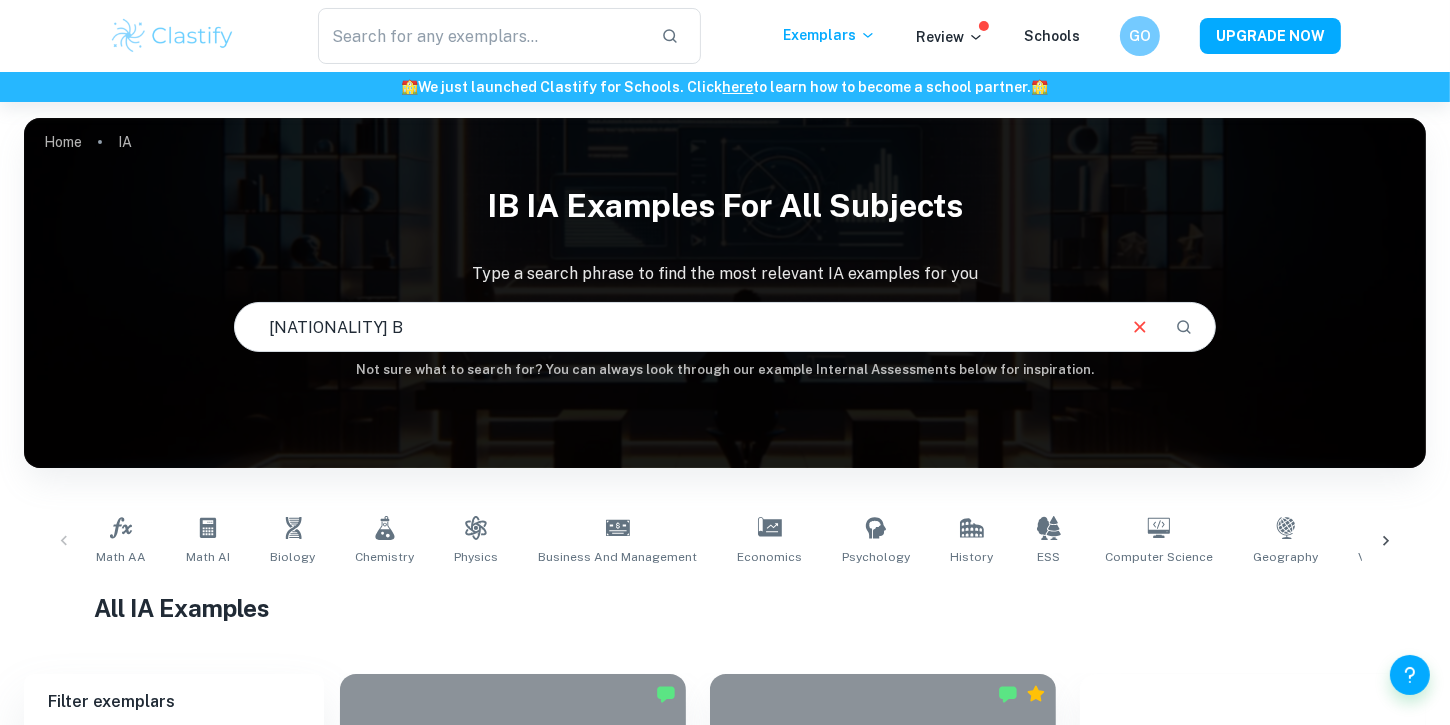 type on "german B" 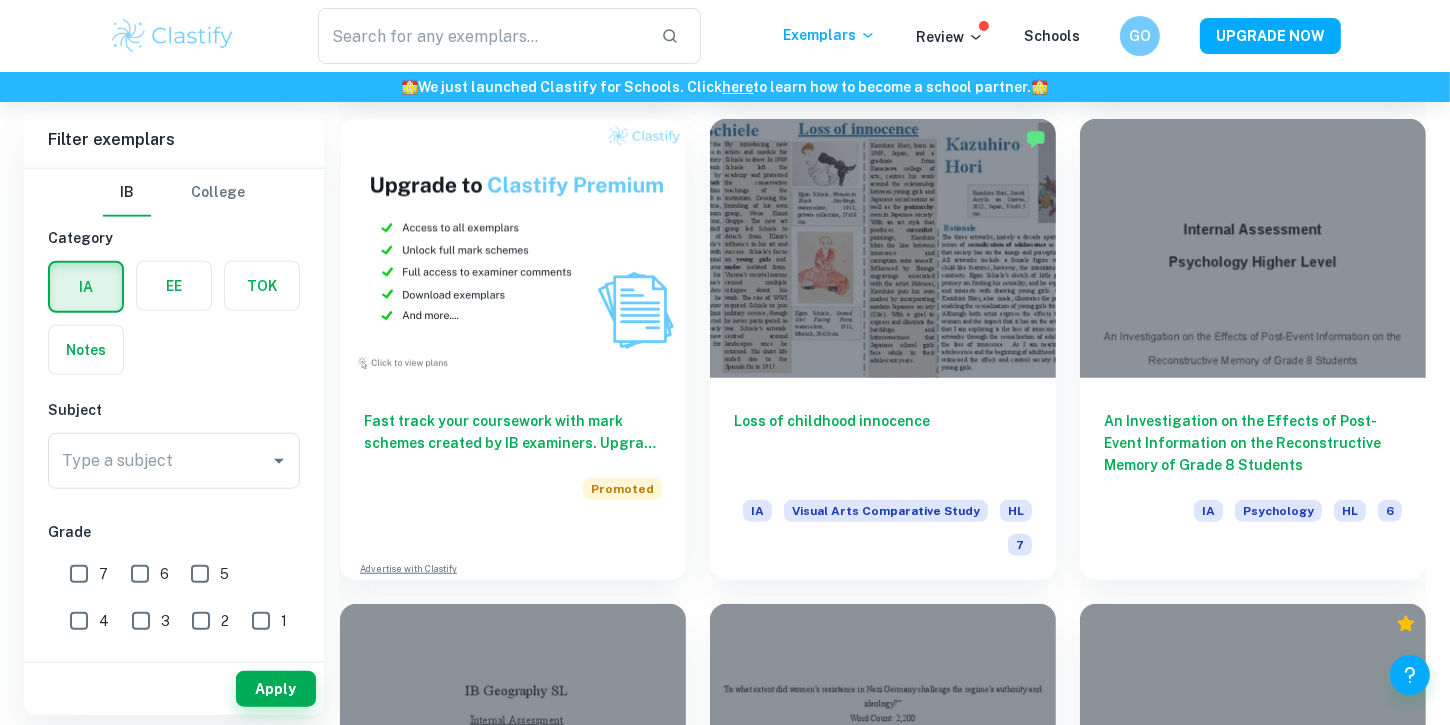 scroll, scrollTop: 1480, scrollLeft: 0, axis: vertical 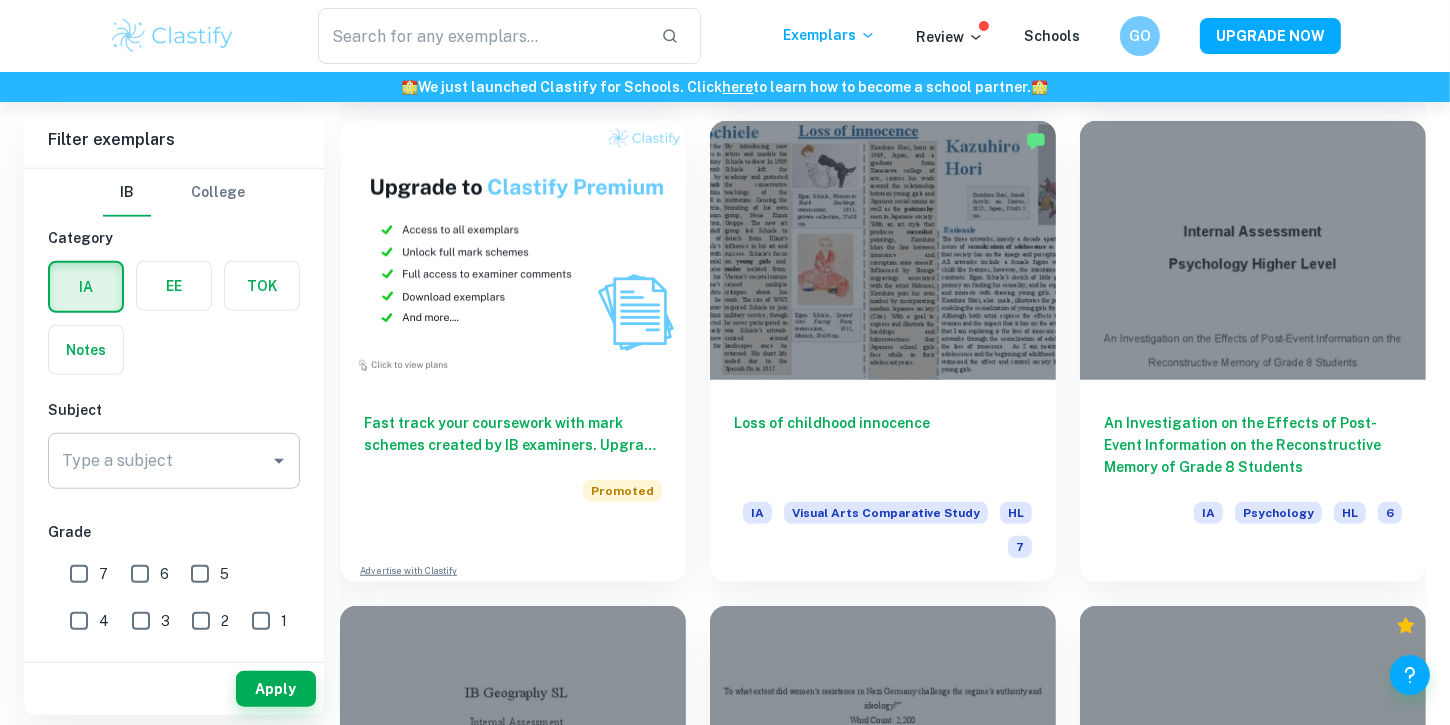 click on "Type a subject" at bounding box center (159, 461) 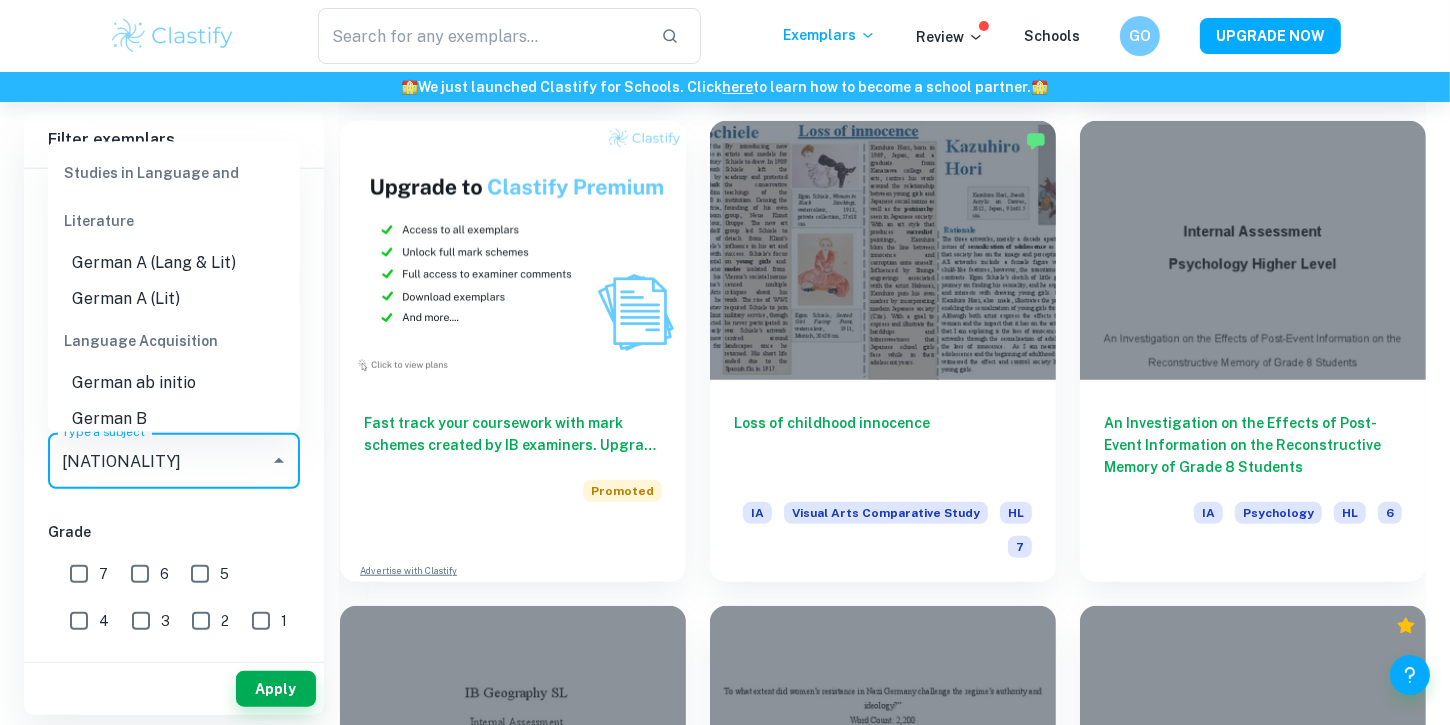 click on "German B" at bounding box center [174, 420] 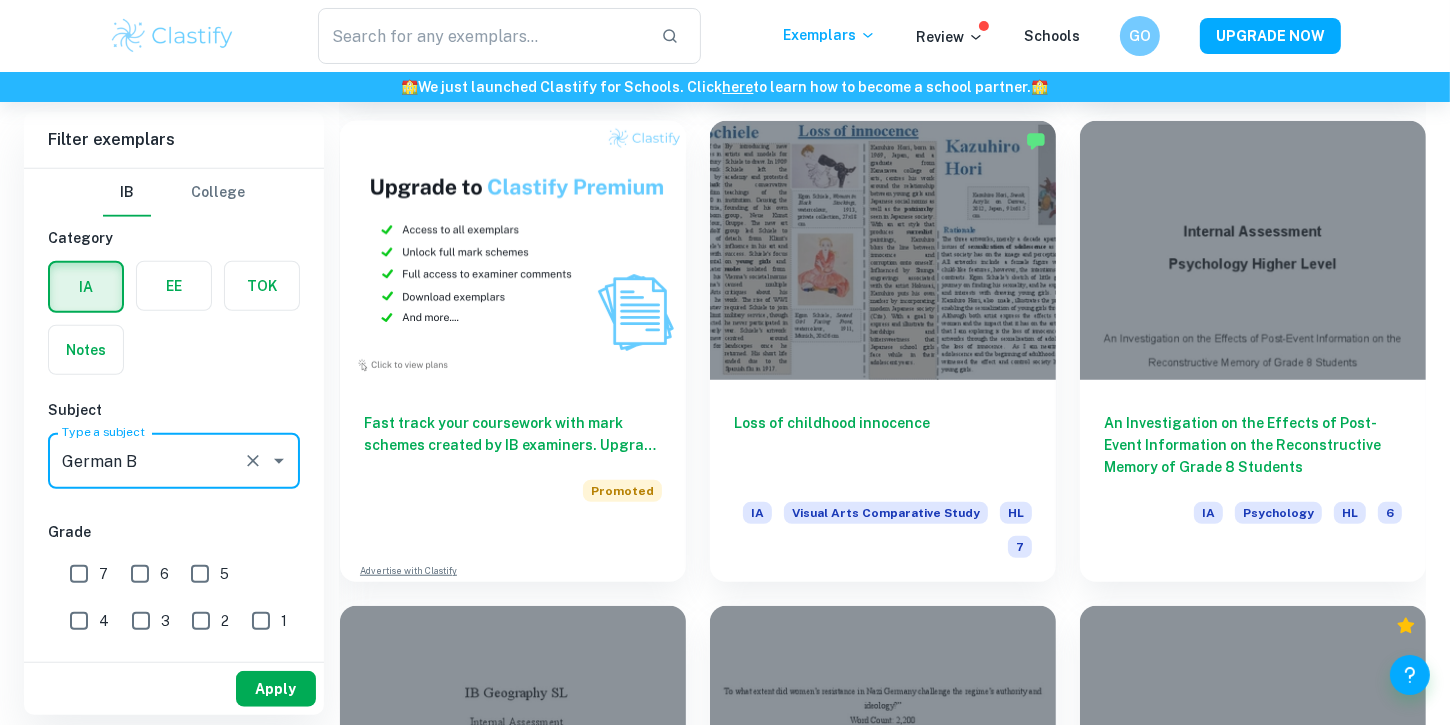 type on "German B" 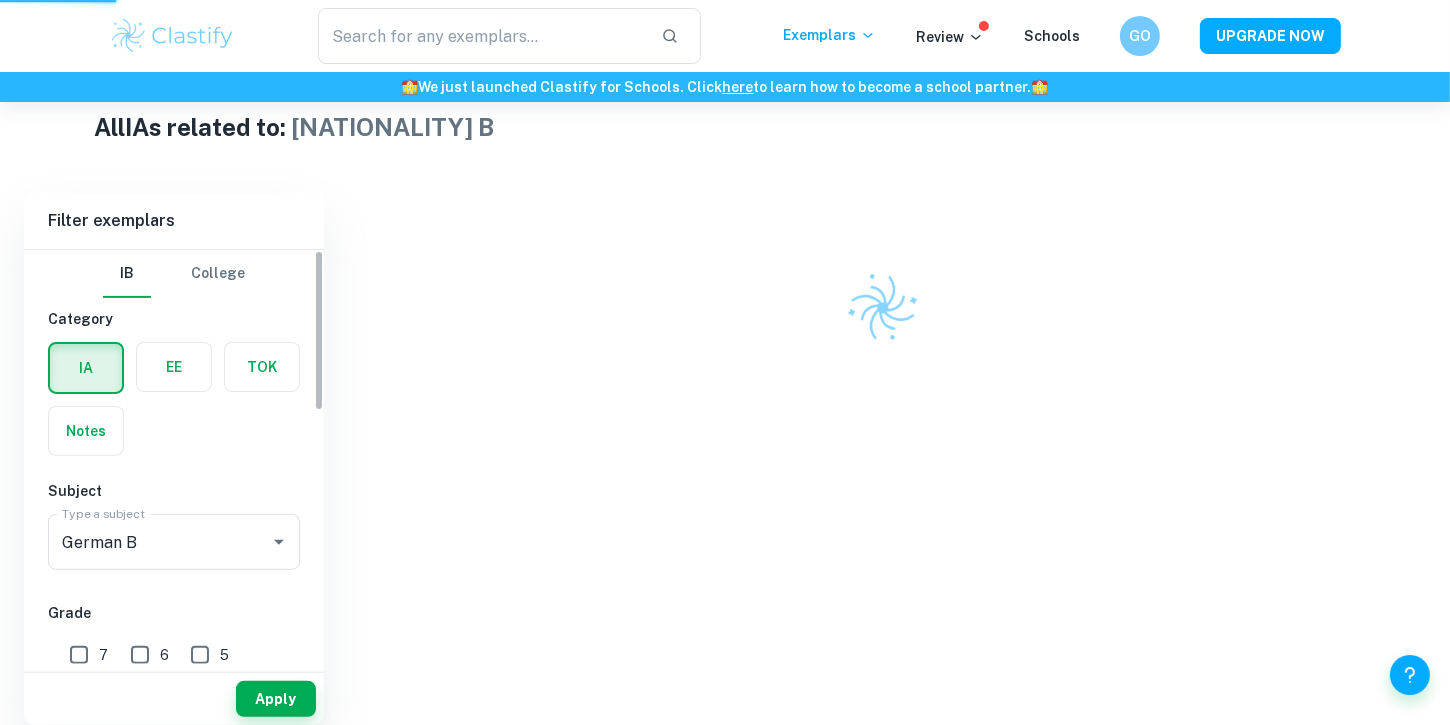 scroll, scrollTop: 460, scrollLeft: 0, axis: vertical 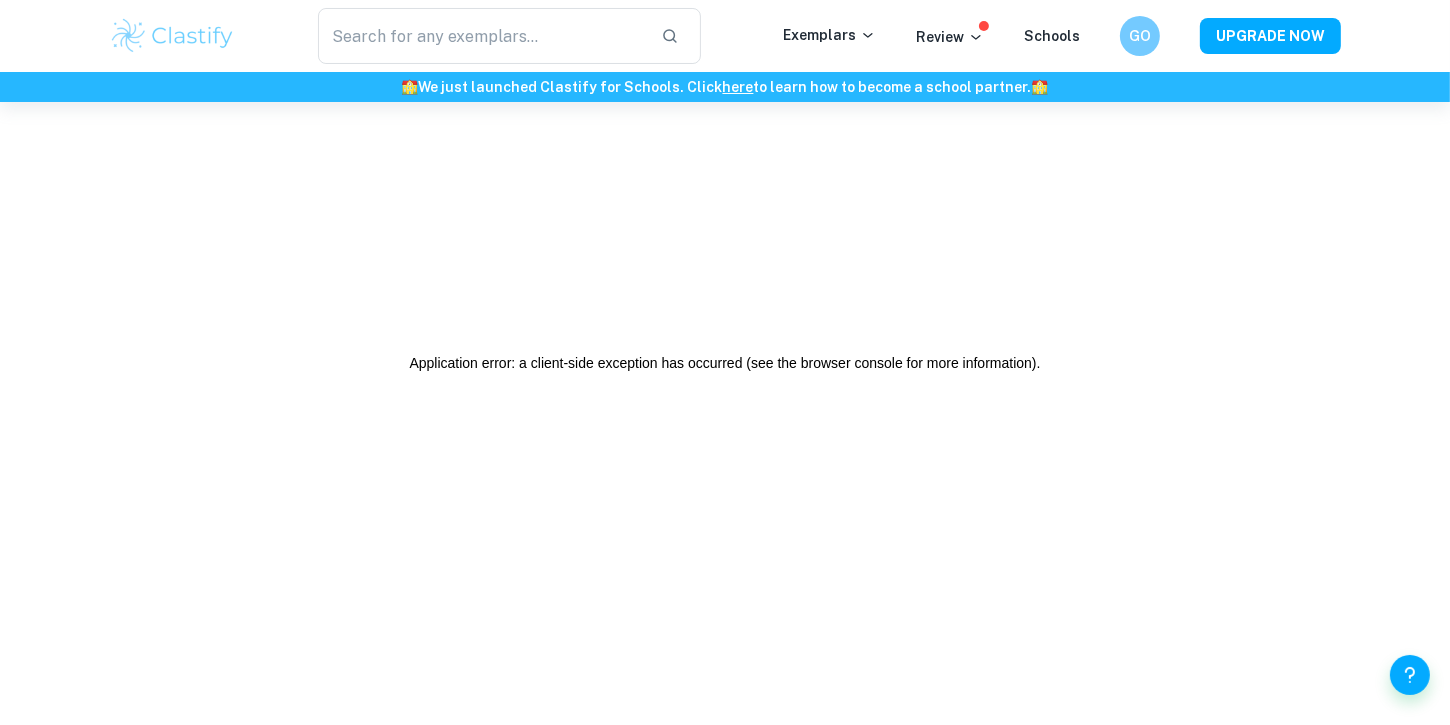 click at bounding box center [172, 36] 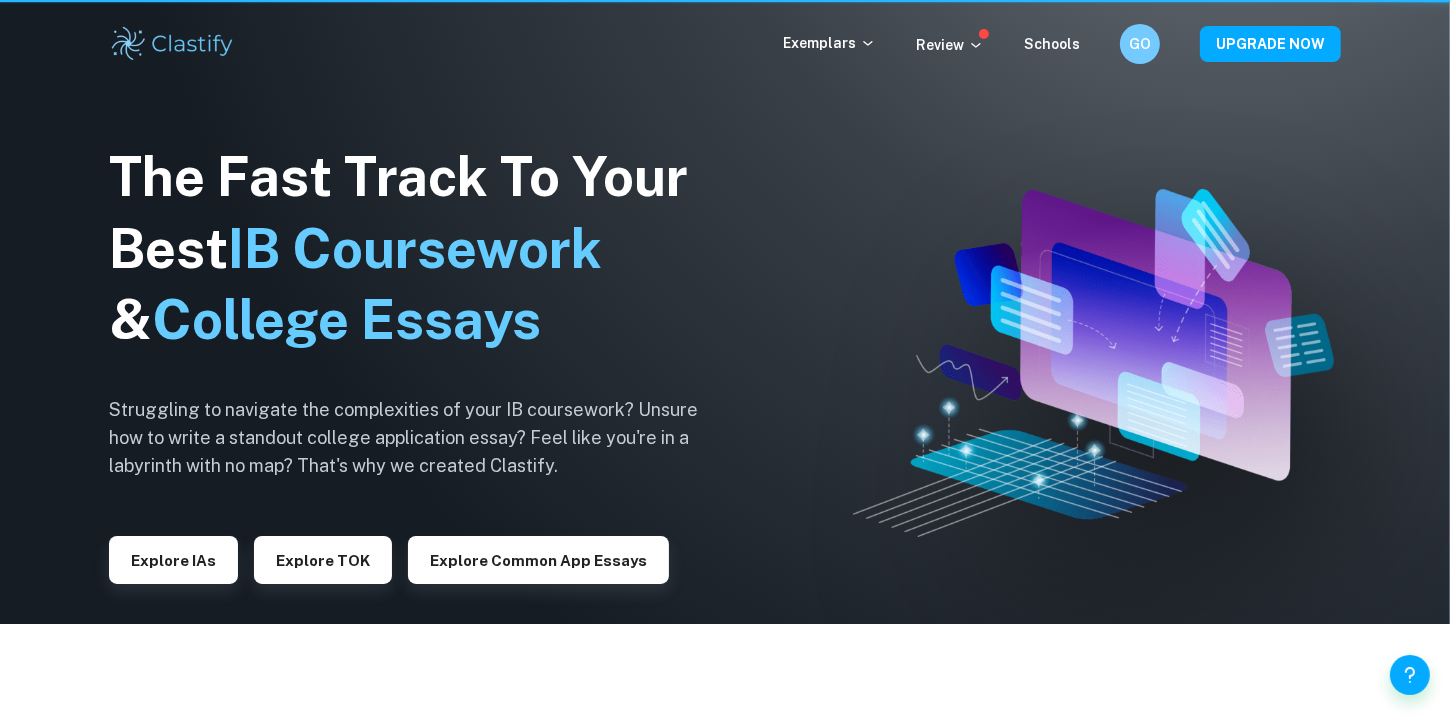 scroll, scrollTop: 0, scrollLeft: 0, axis: both 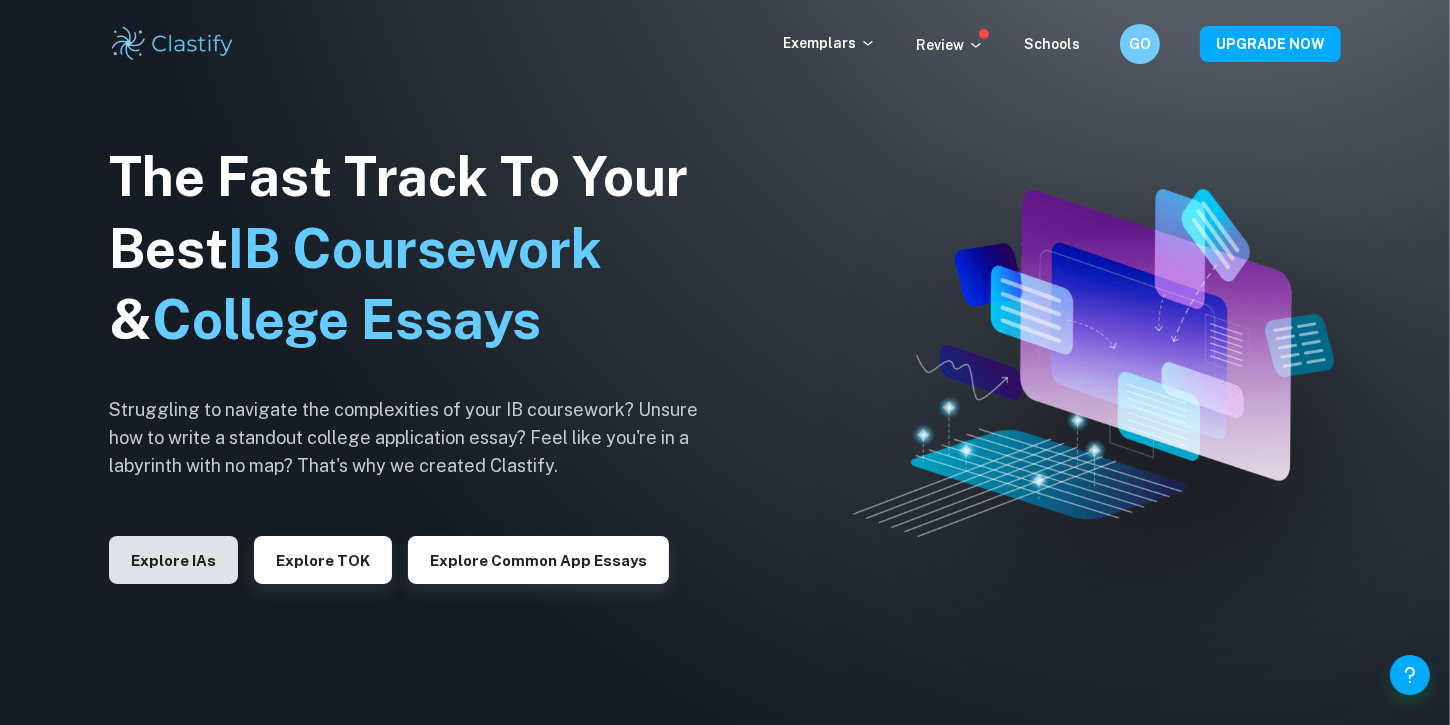 click on "Explore IAs" at bounding box center [173, 560] 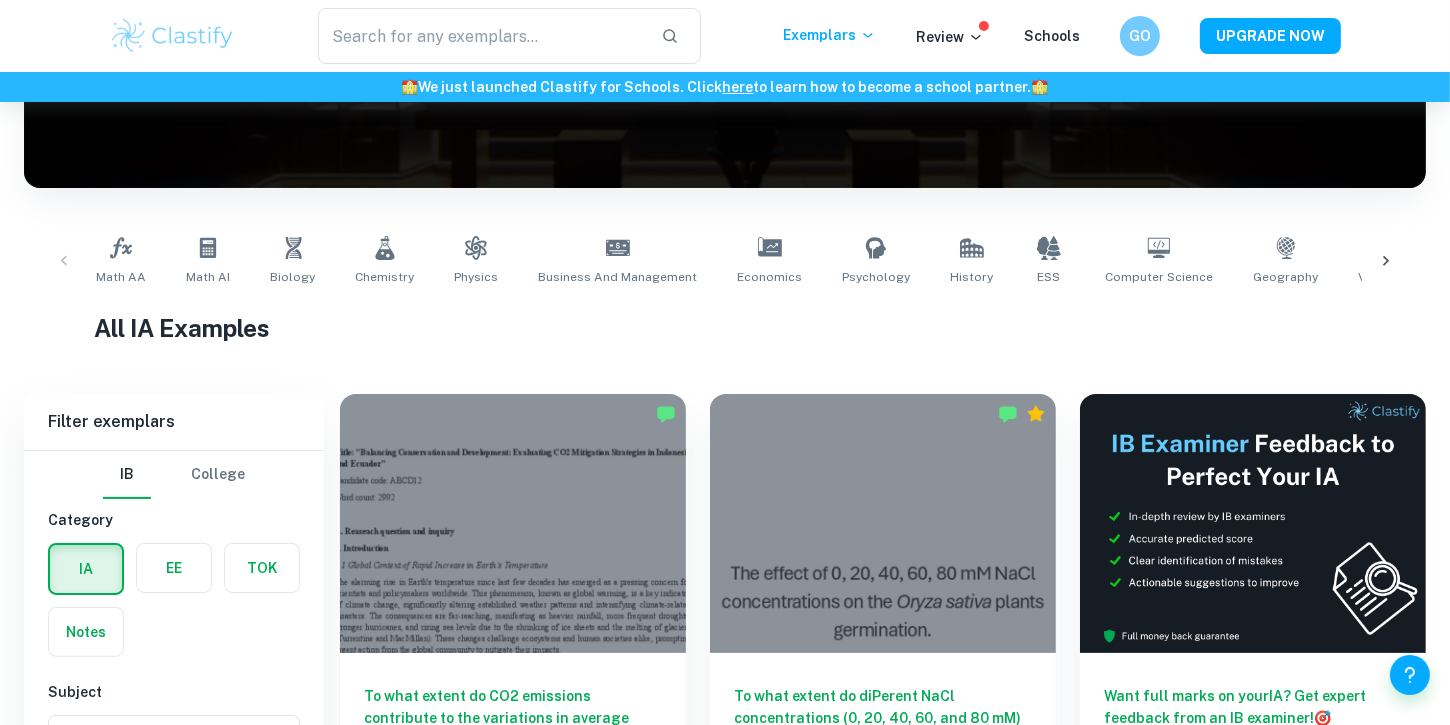 scroll, scrollTop: 400, scrollLeft: 0, axis: vertical 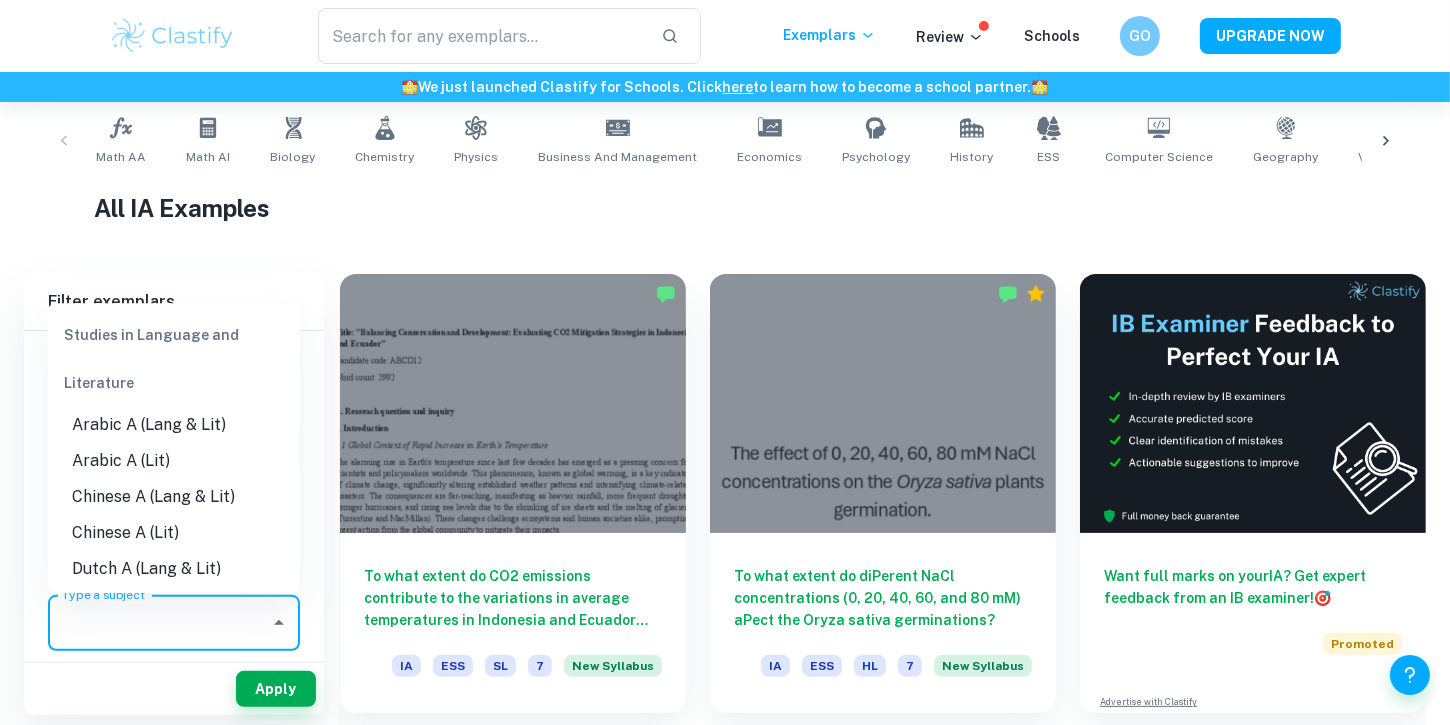 click on "Type a subject" at bounding box center (159, 623) 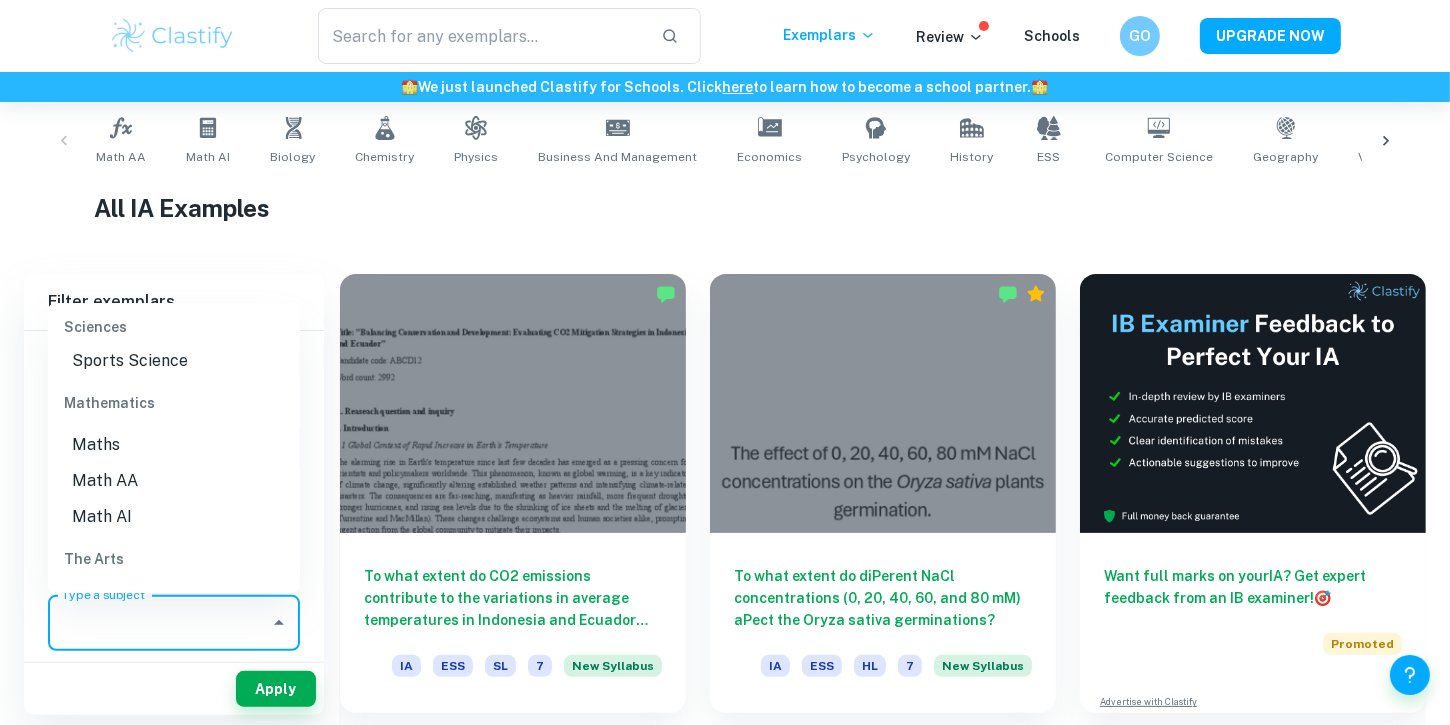 scroll, scrollTop: 2687, scrollLeft: 0, axis: vertical 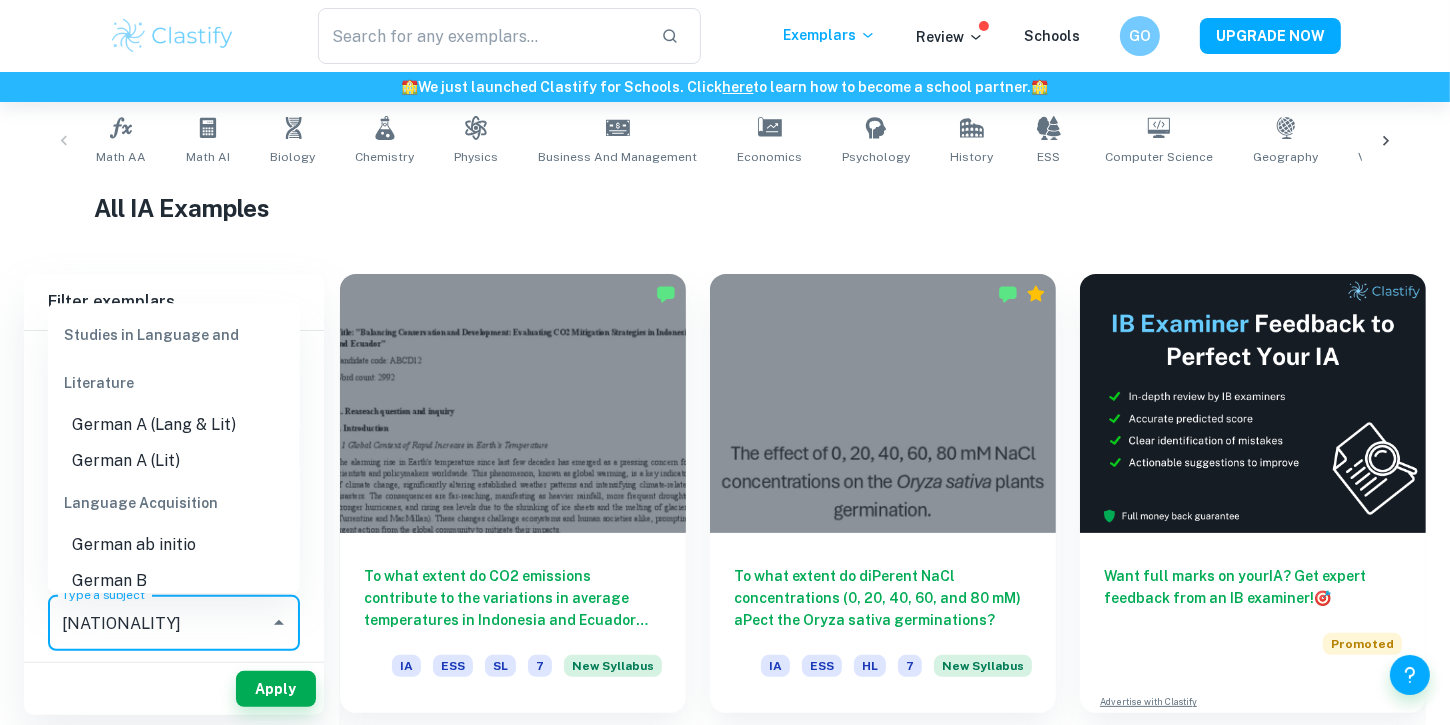 click on "German B" at bounding box center (174, 581) 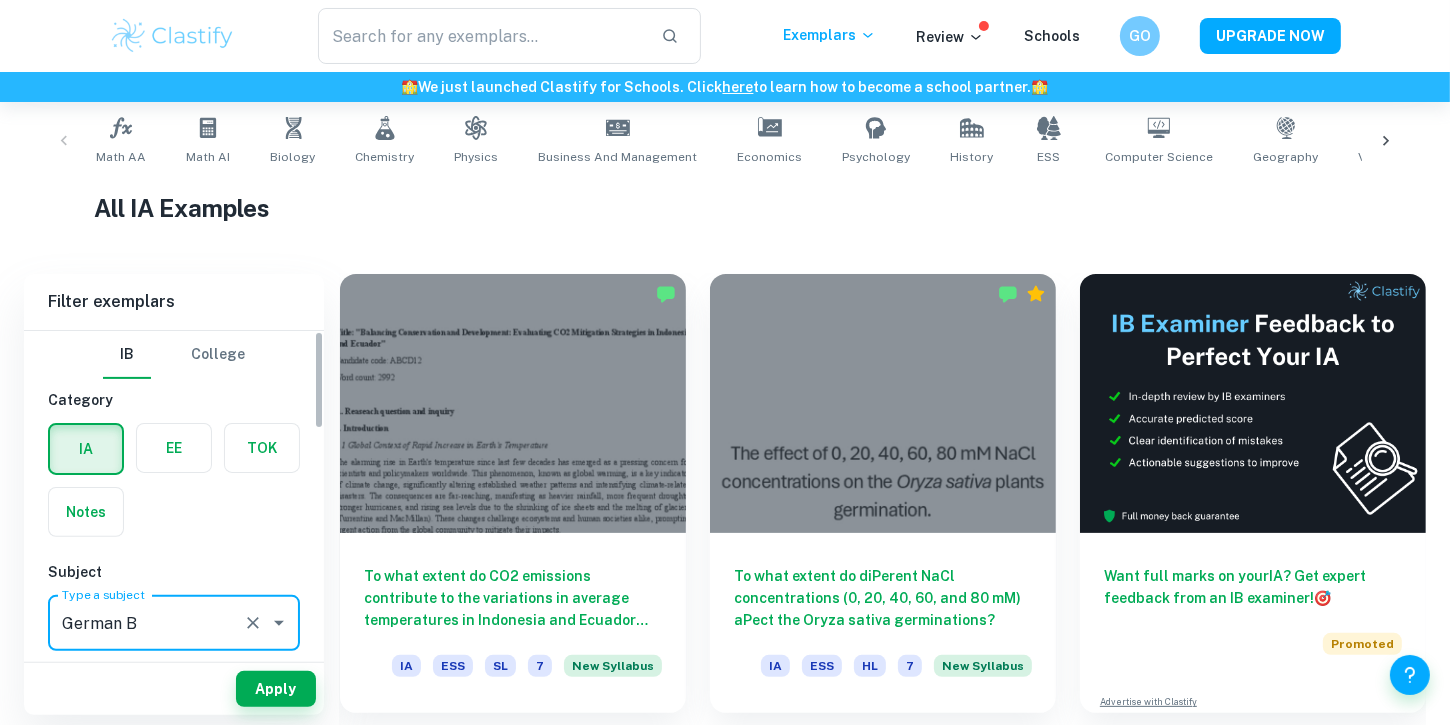 type on "German B" 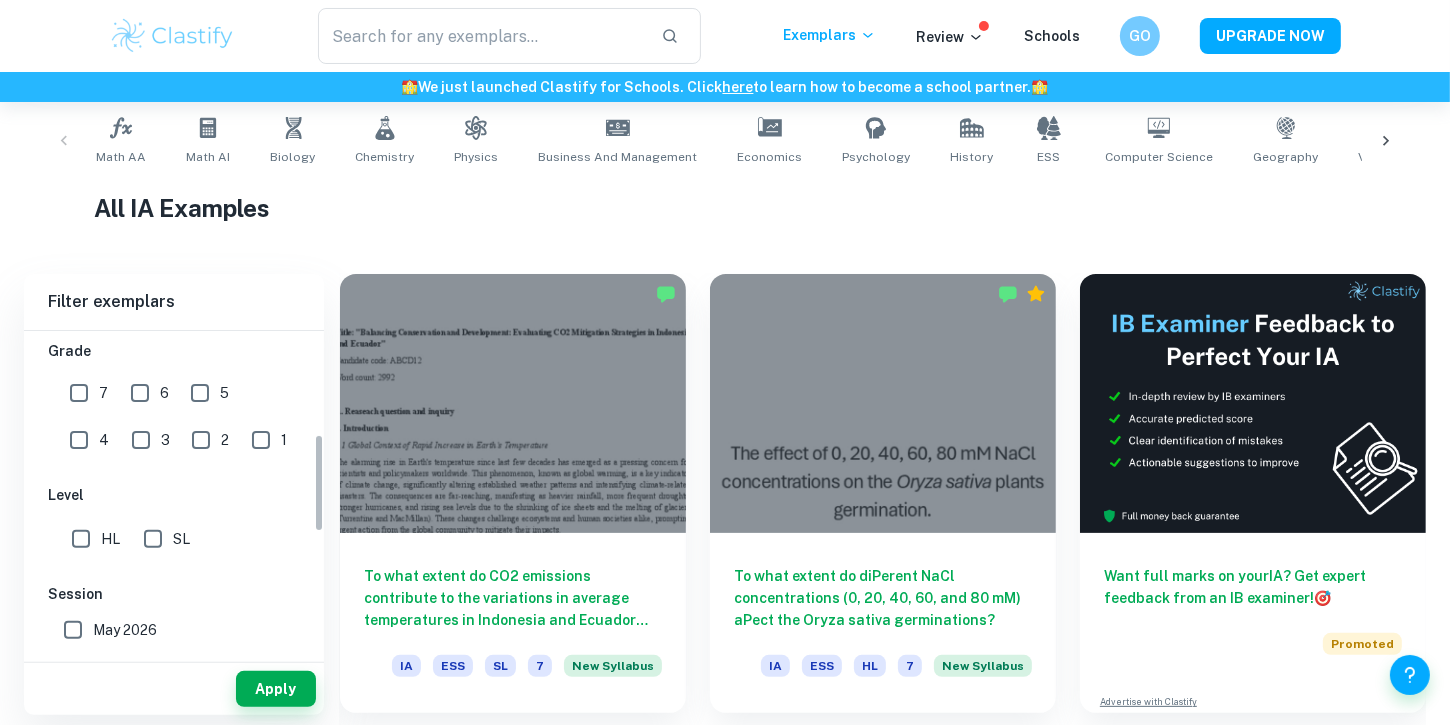 scroll, scrollTop: 353, scrollLeft: 0, axis: vertical 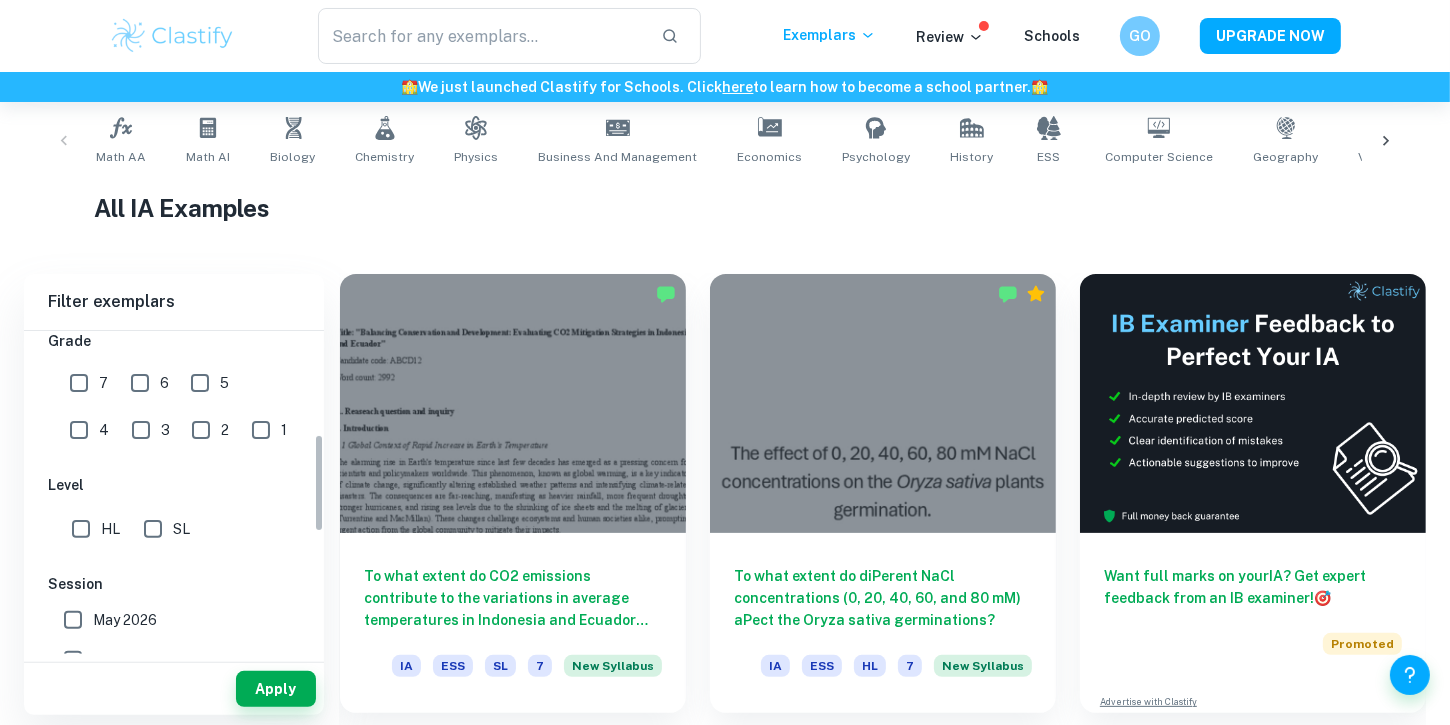 drag, startPoint x: 317, startPoint y: 396, endPoint x: 300, endPoint y: 504, distance: 109.32977 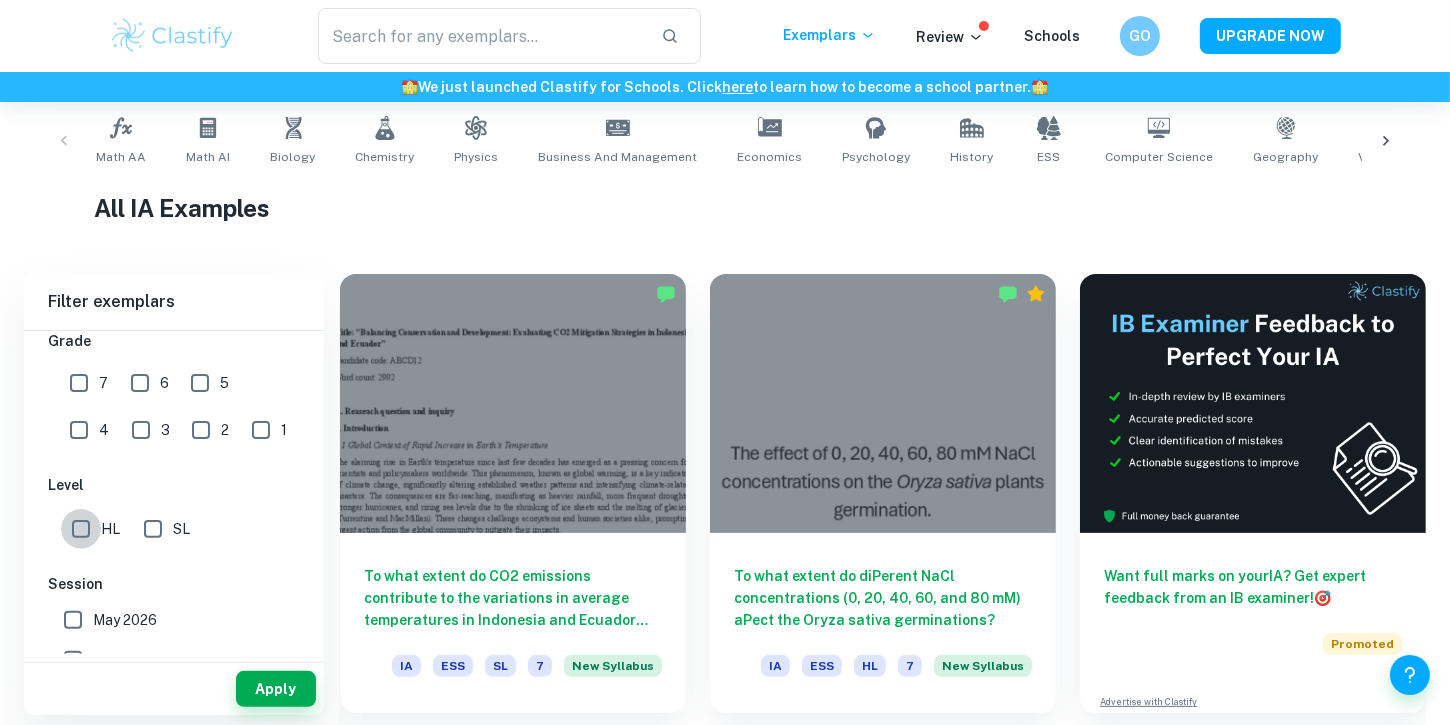 click on "HL" at bounding box center [81, 529] 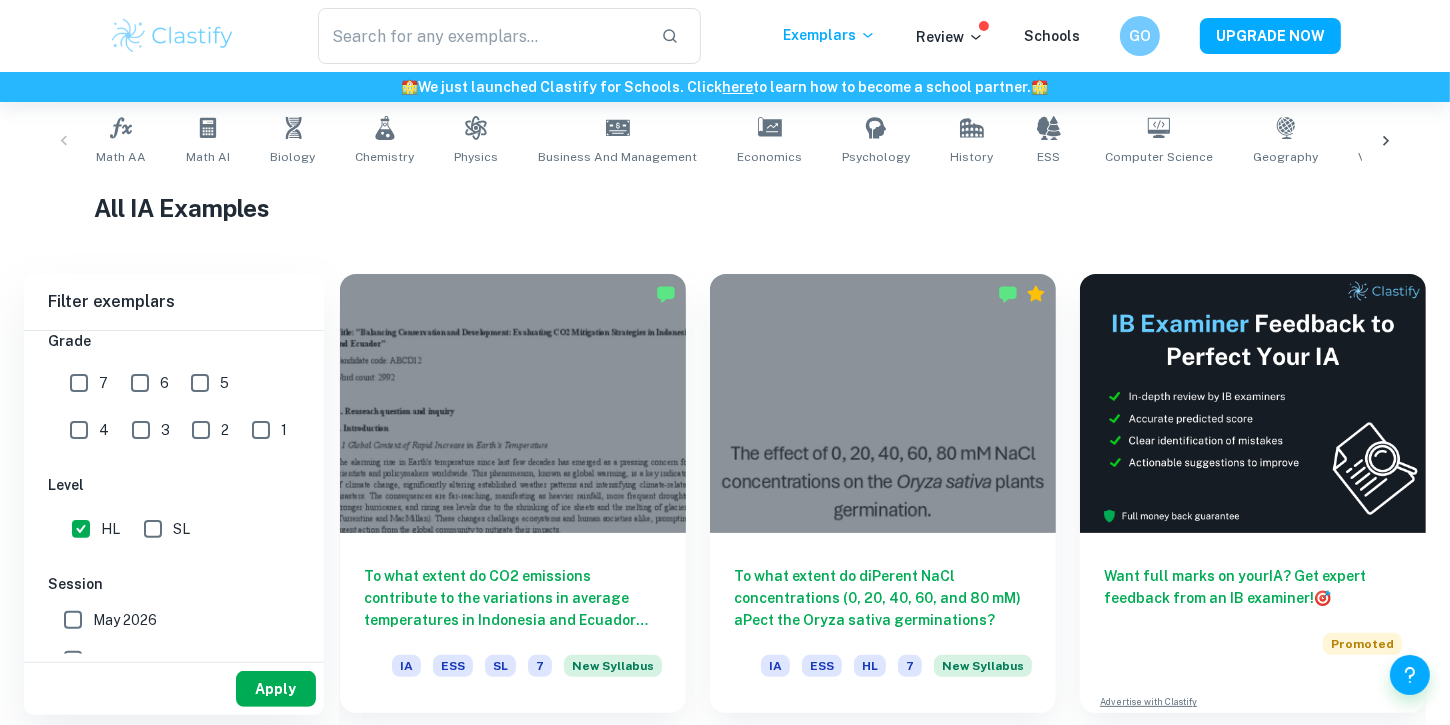 click on "Apply" at bounding box center (276, 689) 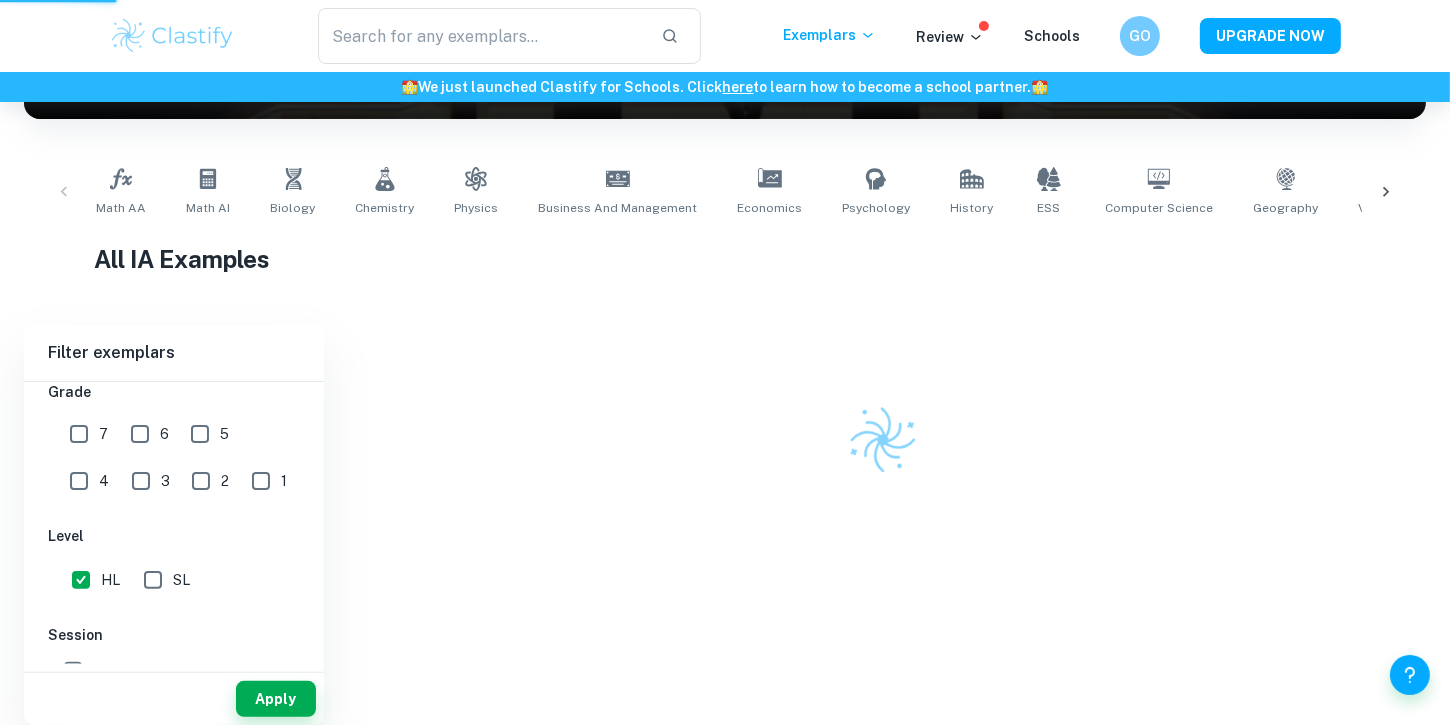 scroll, scrollTop: 318, scrollLeft: 0, axis: vertical 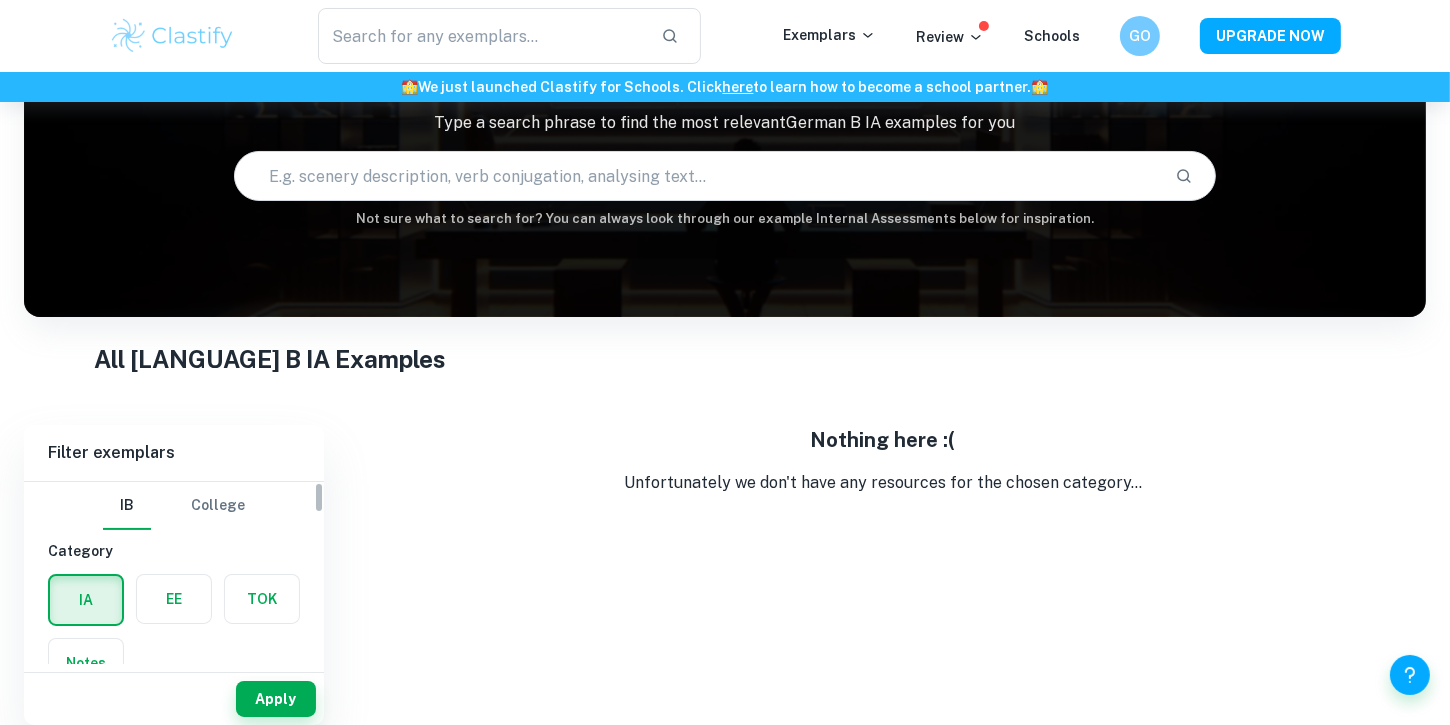 click on "IB College" at bounding box center (174, 506) 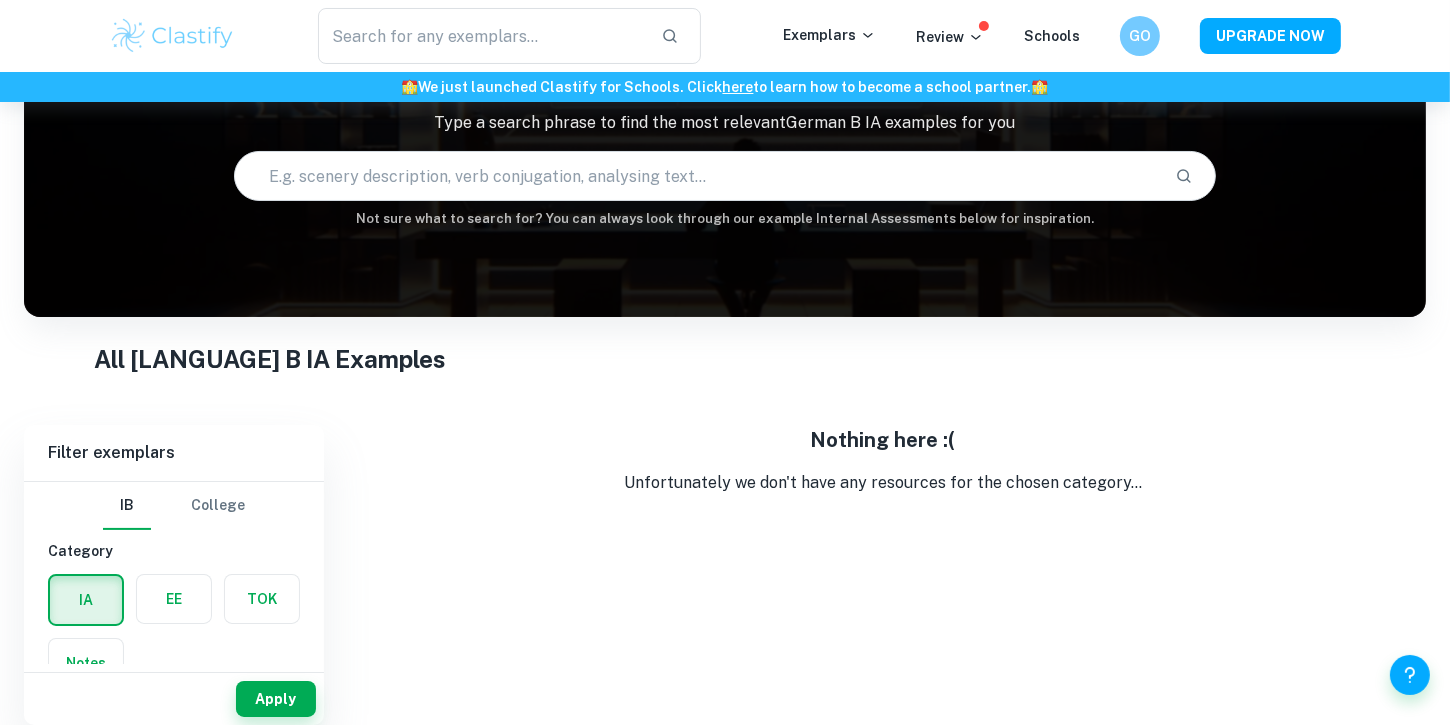 click on "IB College" at bounding box center (174, 506) 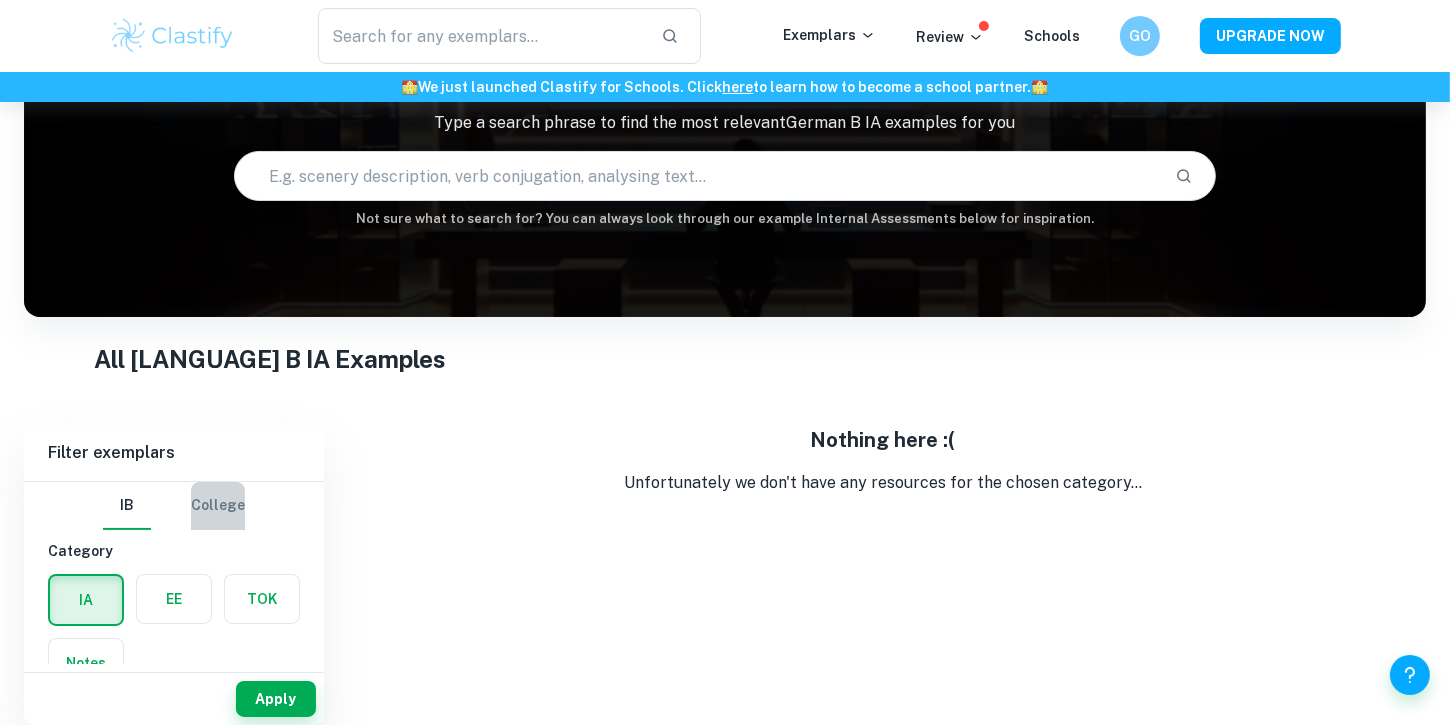 click on "College" at bounding box center [218, 506] 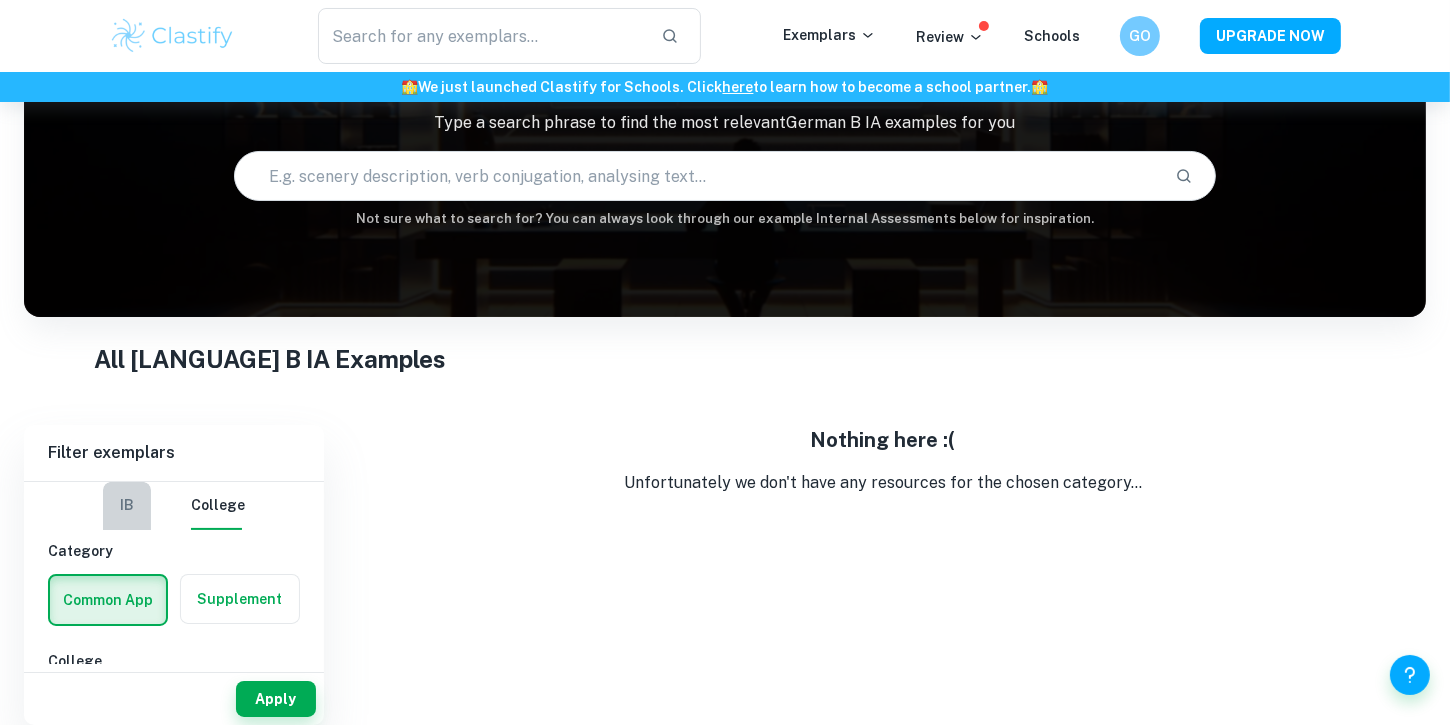 click on "IB" at bounding box center (127, 506) 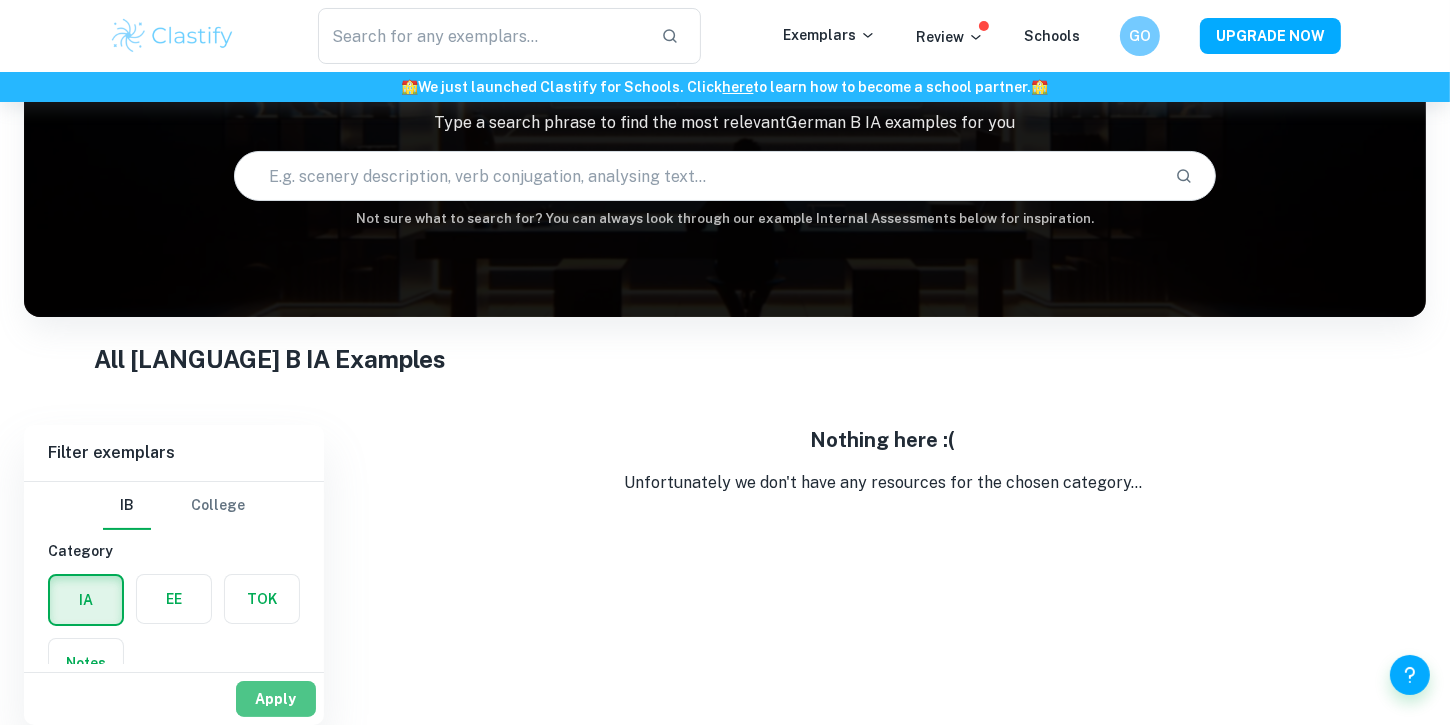 click on "Apply" at bounding box center (276, 699) 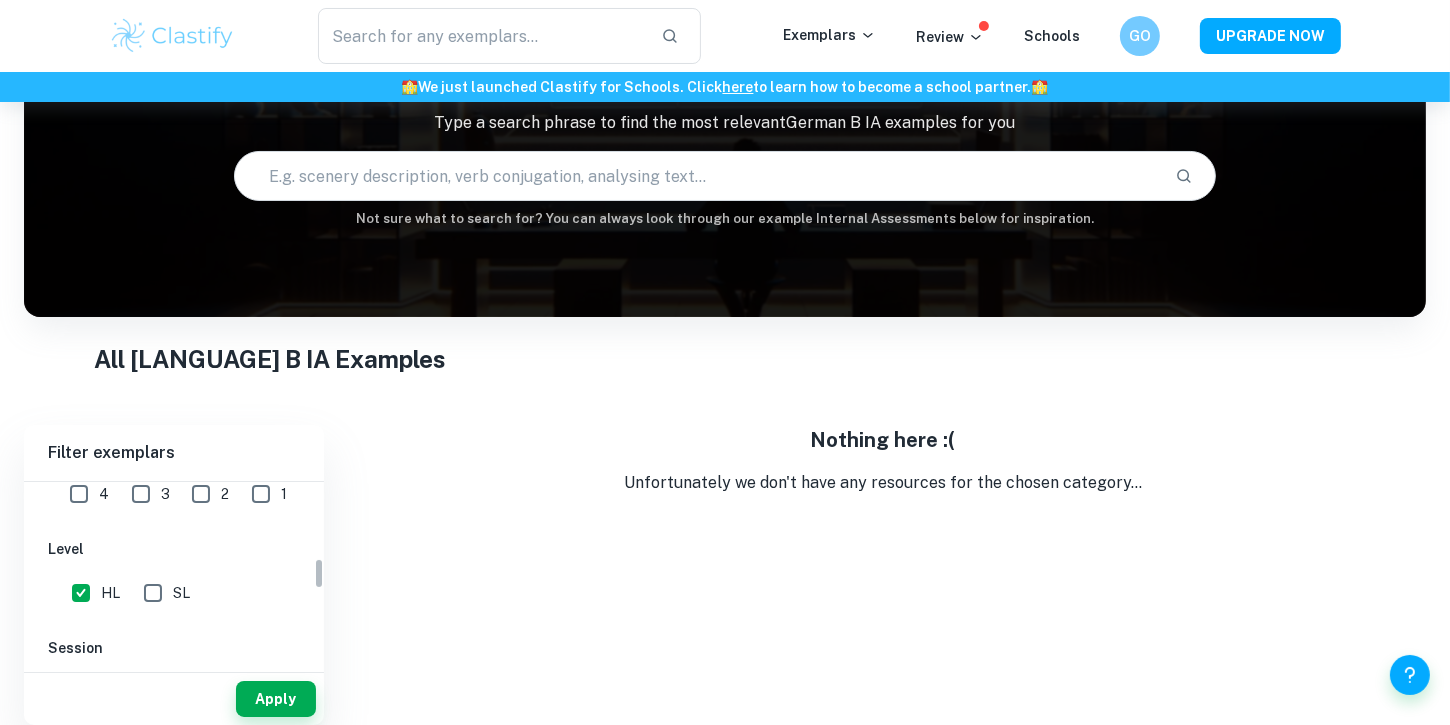 scroll, scrollTop: 446, scrollLeft: 0, axis: vertical 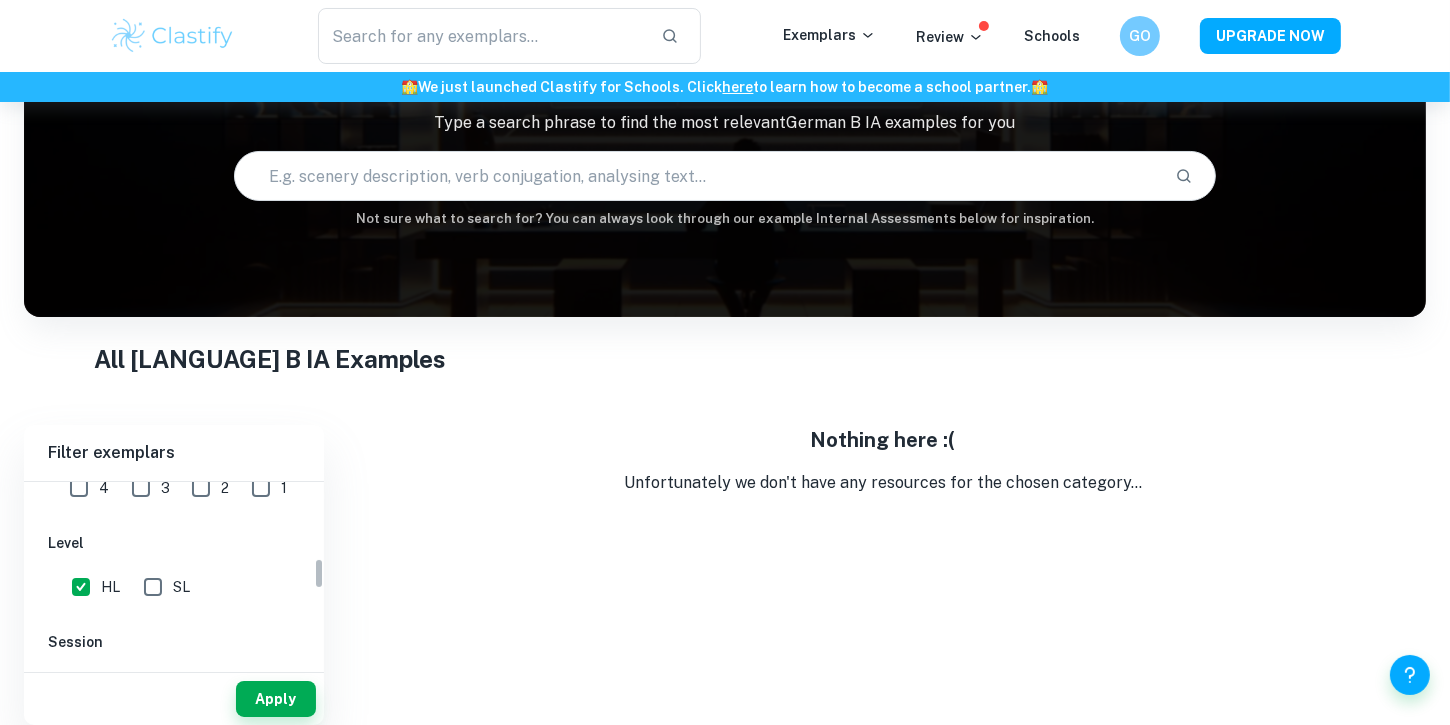 drag, startPoint x: 319, startPoint y: 499, endPoint x: 309, endPoint y: 577, distance: 78.63841 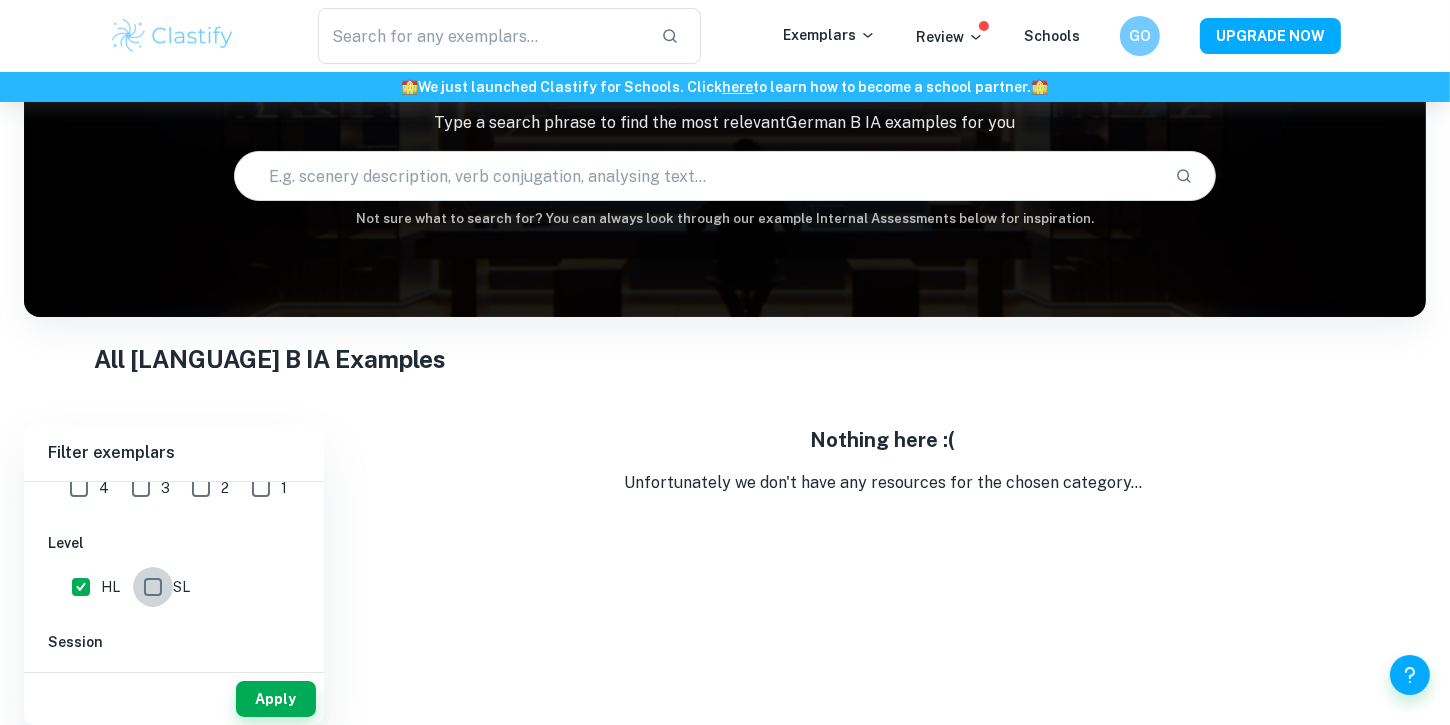 click on "SL" at bounding box center [153, 587] 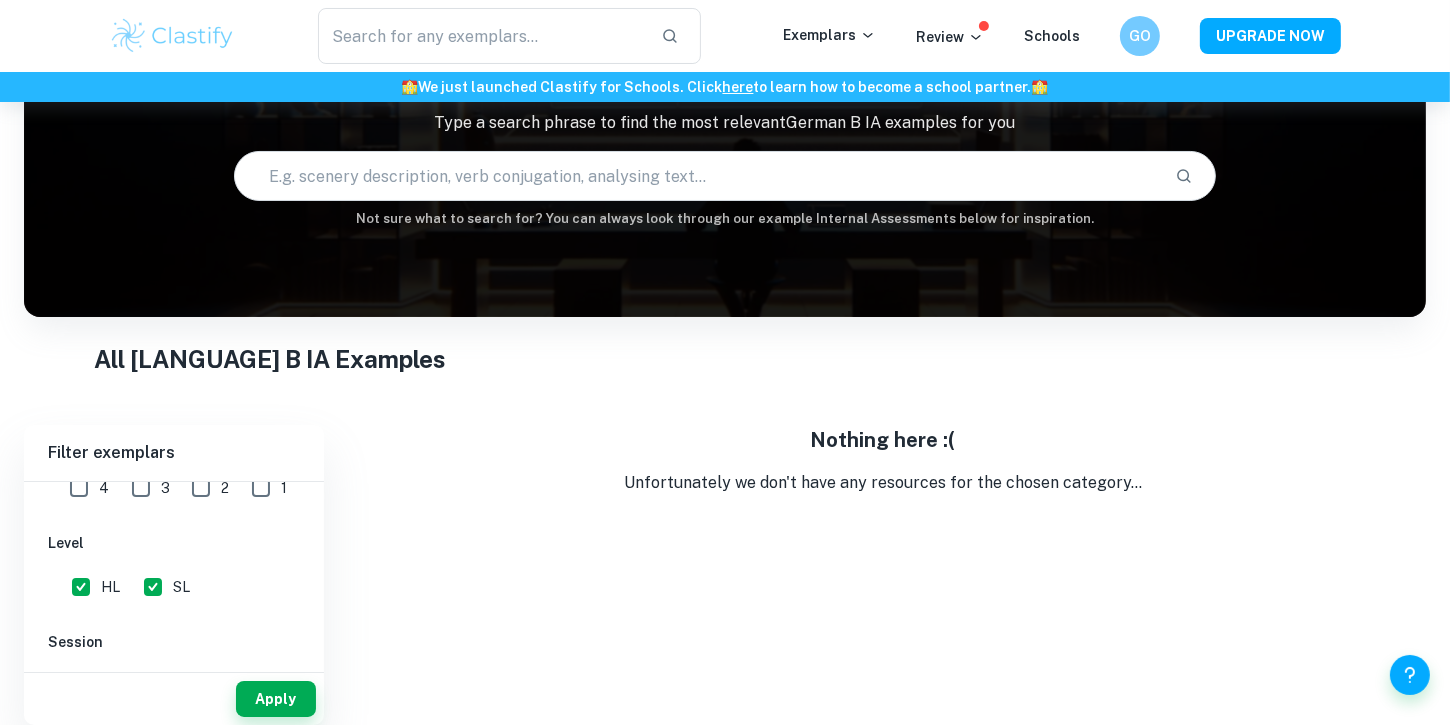 click on "Apply" at bounding box center (174, 699) 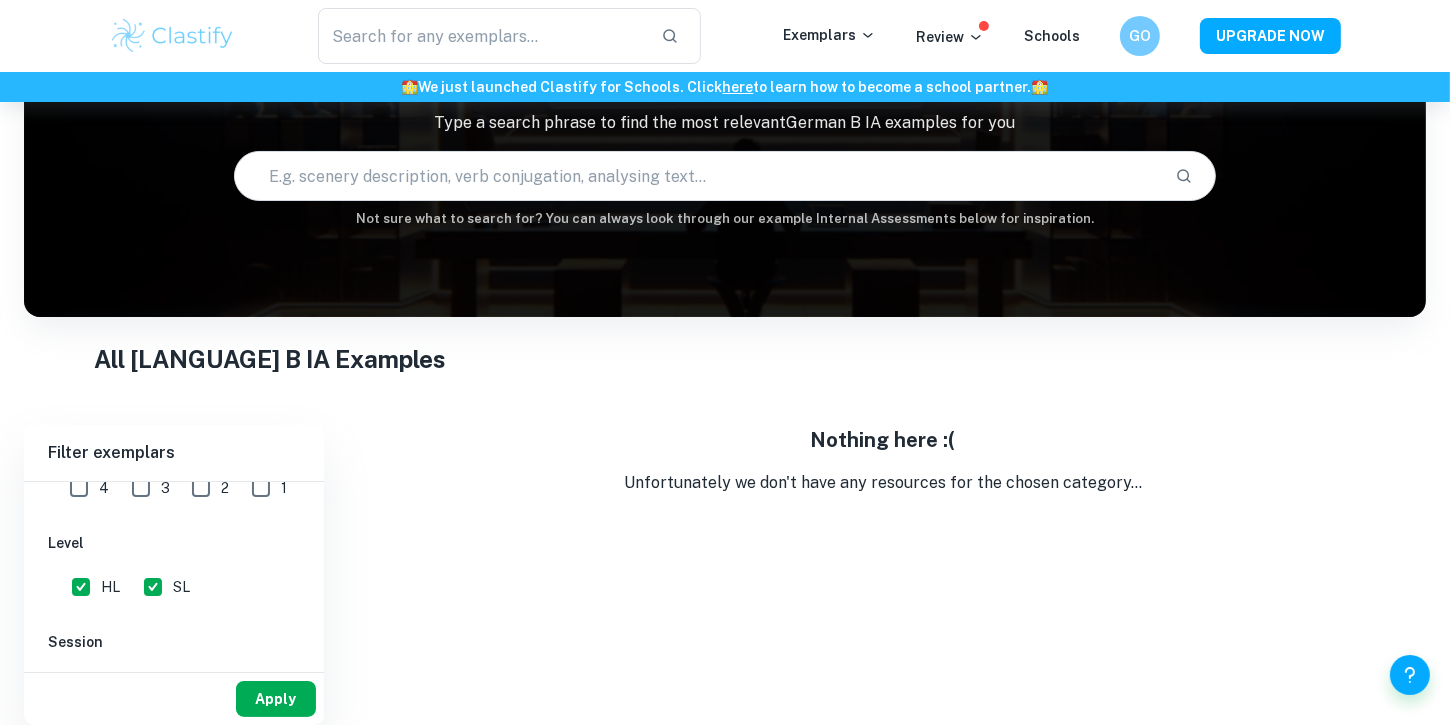 click on "Apply" at bounding box center (276, 699) 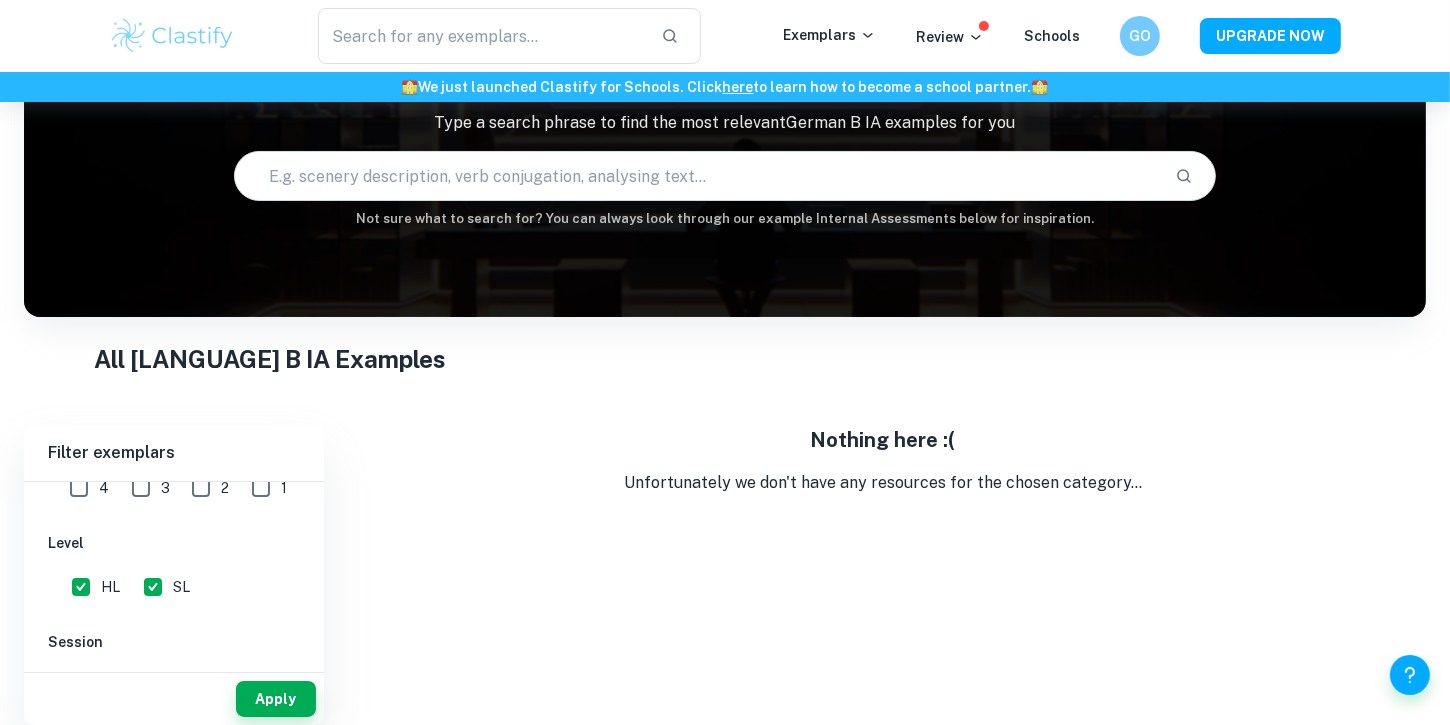 scroll, scrollTop: 0, scrollLeft: 0, axis: both 